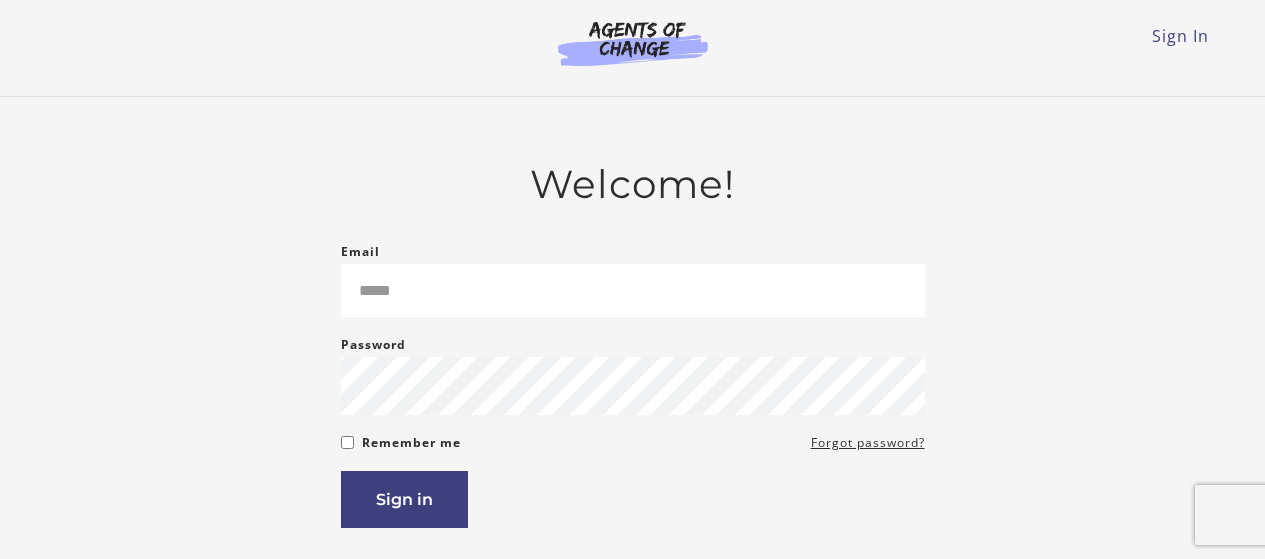 scroll, scrollTop: 0, scrollLeft: 0, axis: both 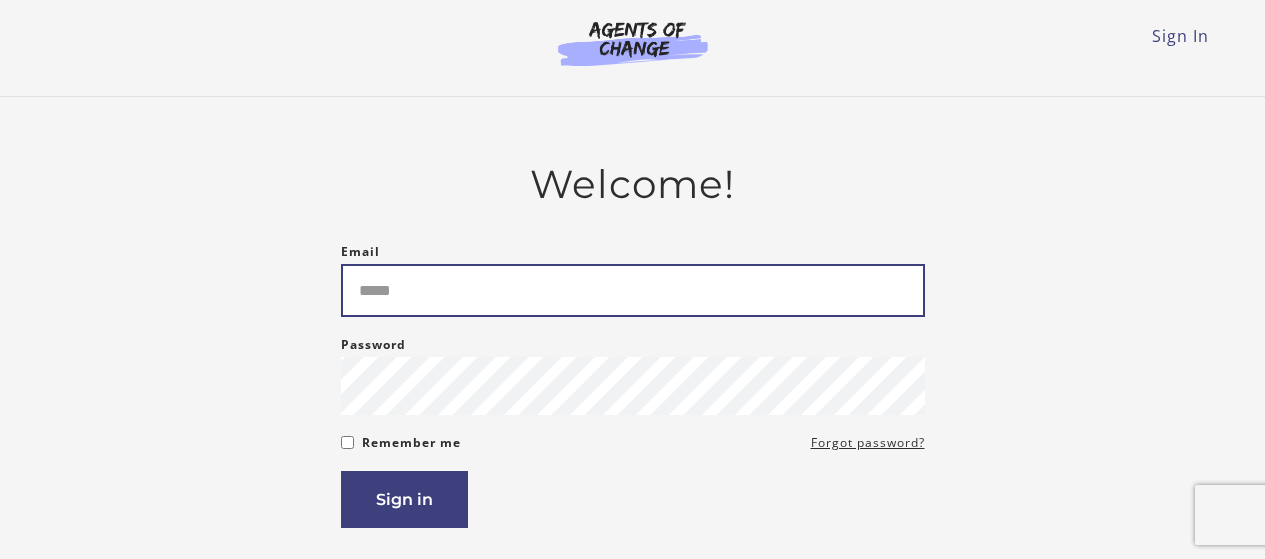 click on "Email" at bounding box center (633, 290) 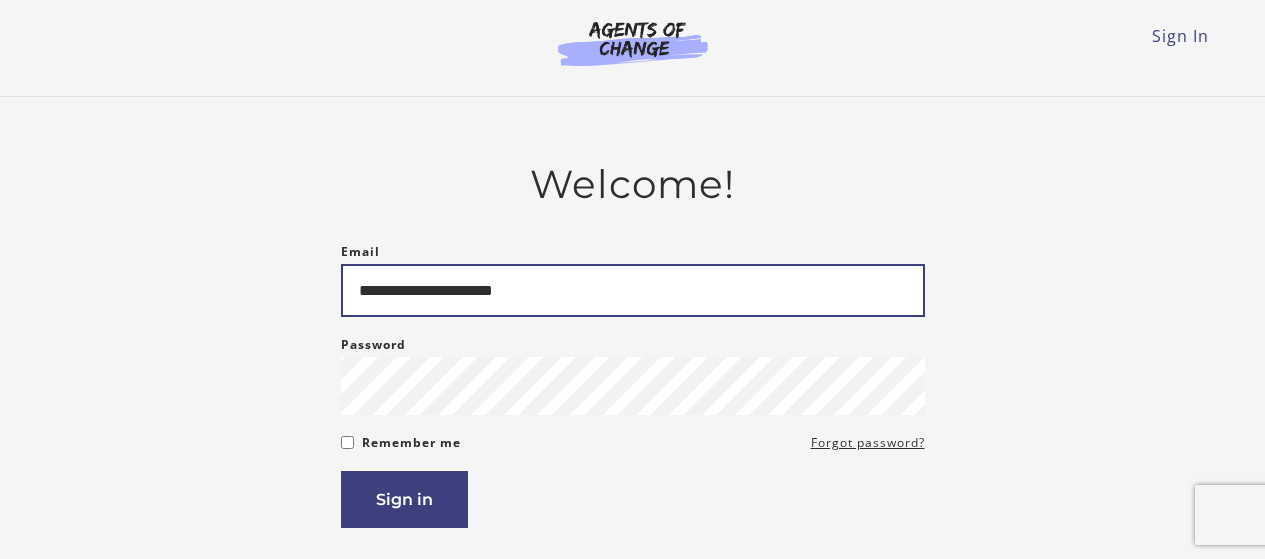 type on "**********" 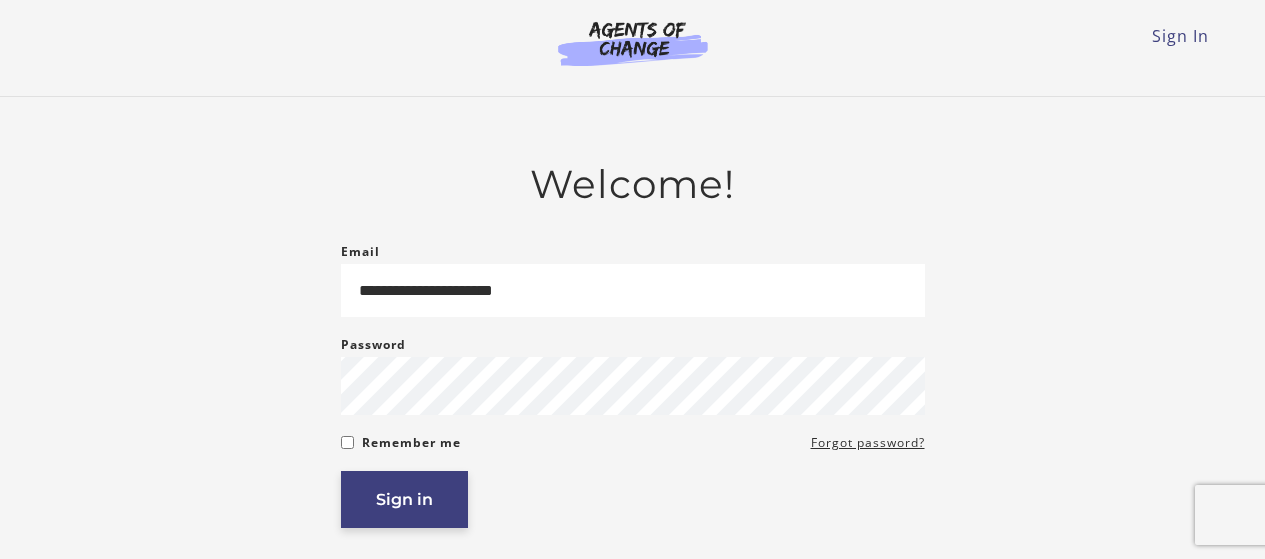 click on "Sign in" at bounding box center (404, 499) 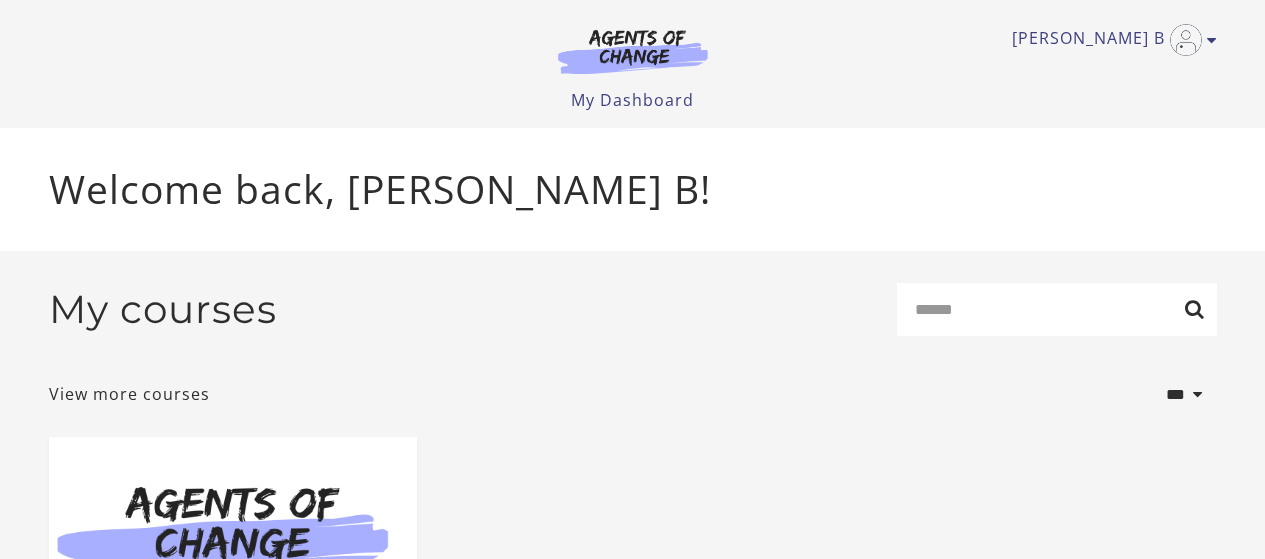scroll, scrollTop: 0, scrollLeft: 0, axis: both 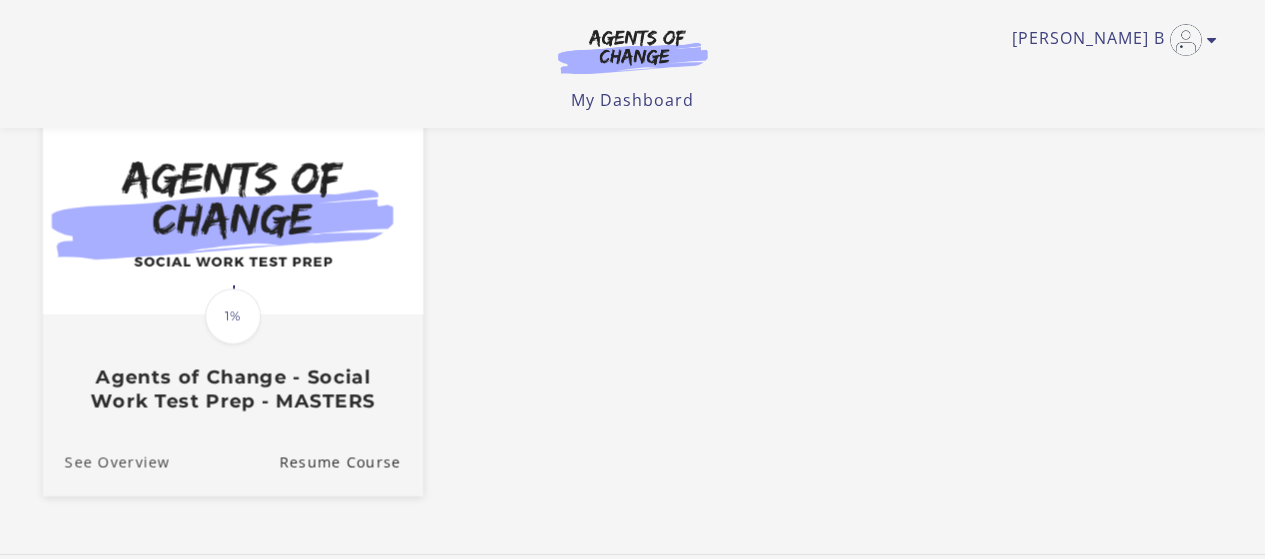 click on "See Overview" at bounding box center (105, 462) 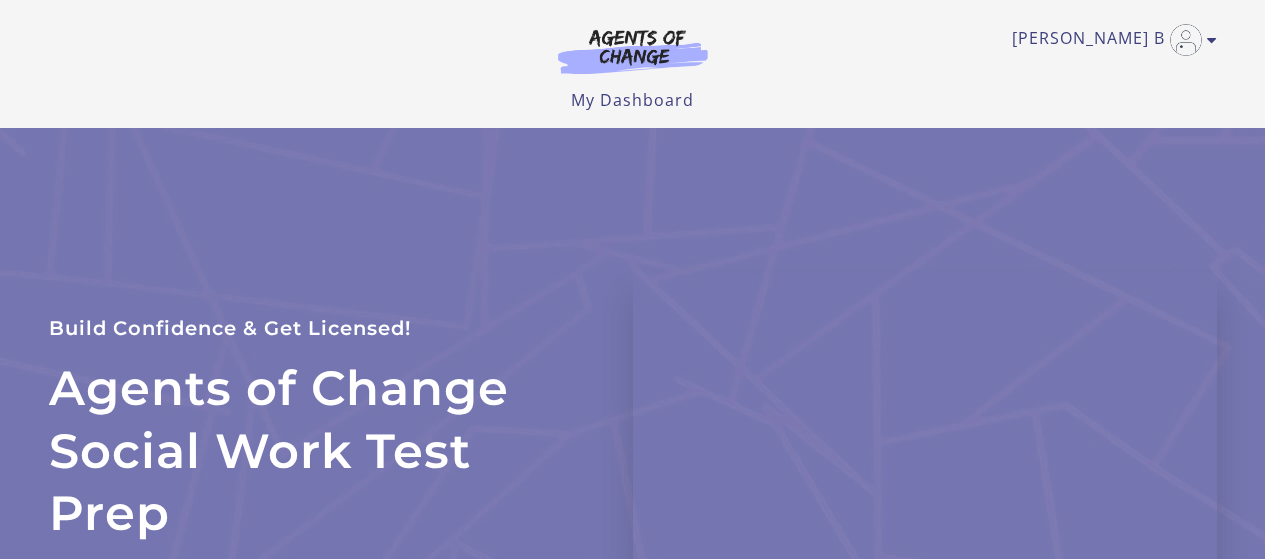 scroll, scrollTop: 0, scrollLeft: 0, axis: both 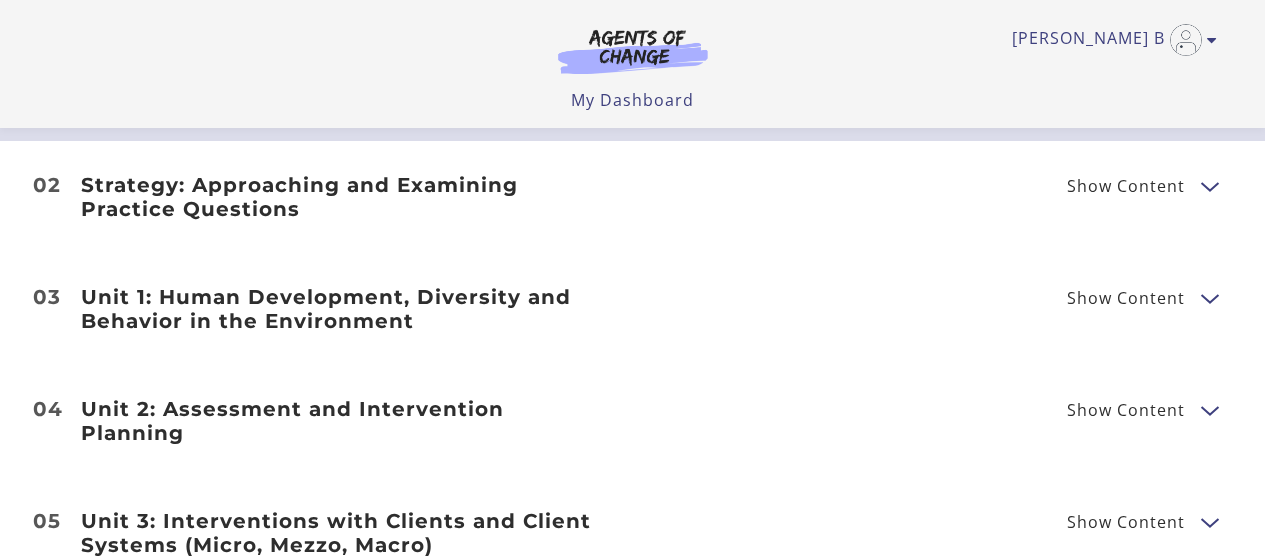 click on "Show Content" at bounding box center [1126, 186] 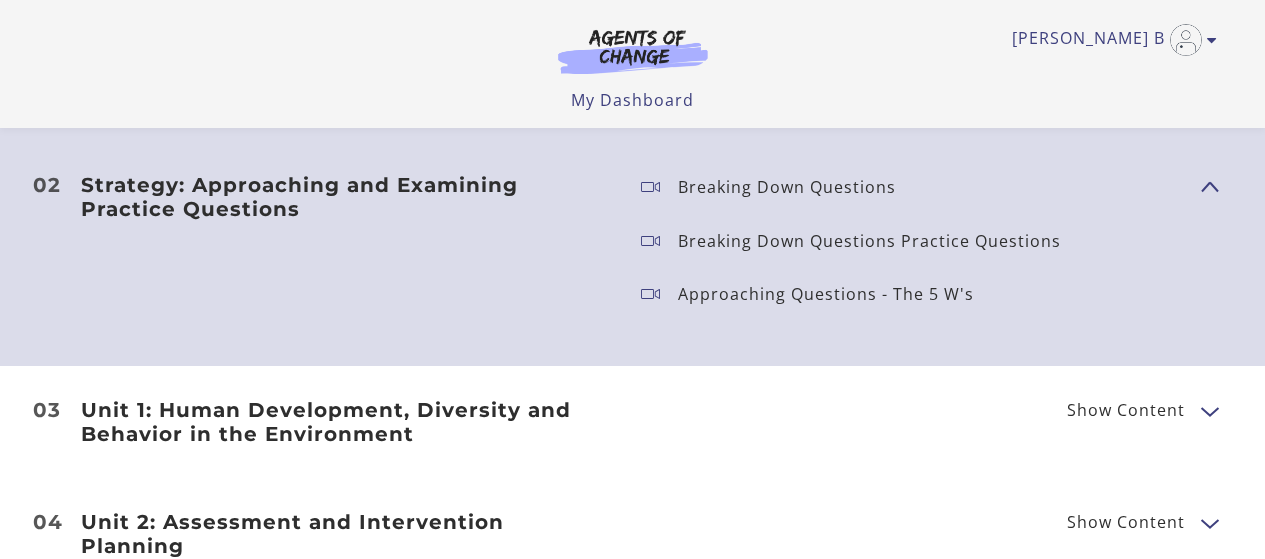 click on "Show Content" at bounding box center (1201, 186) 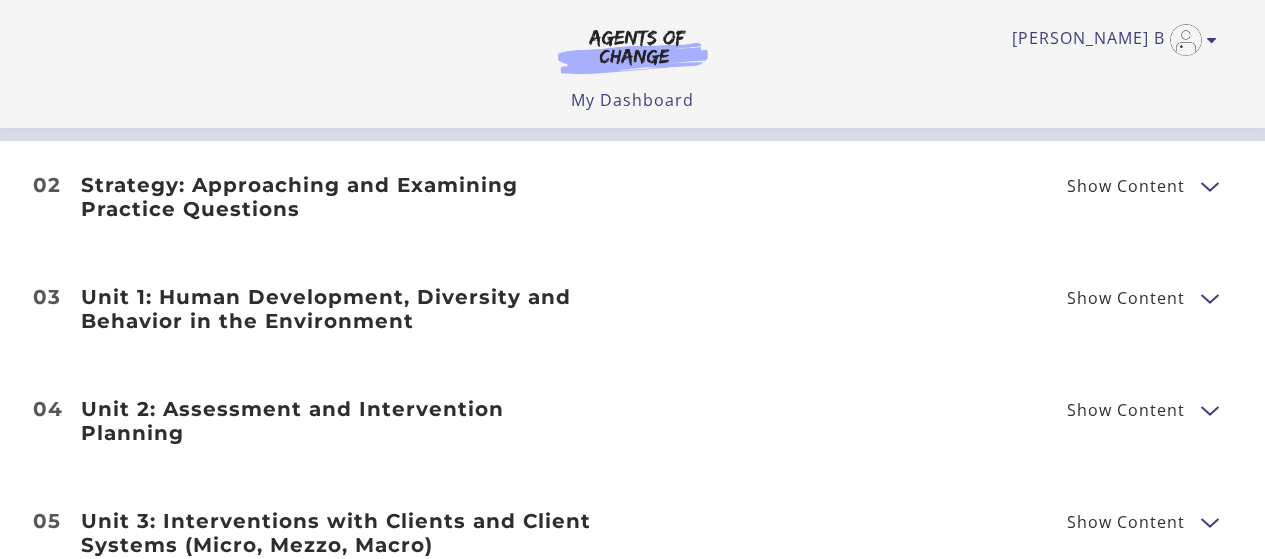 click on "Show Content" at bounding box center (1126, 298) 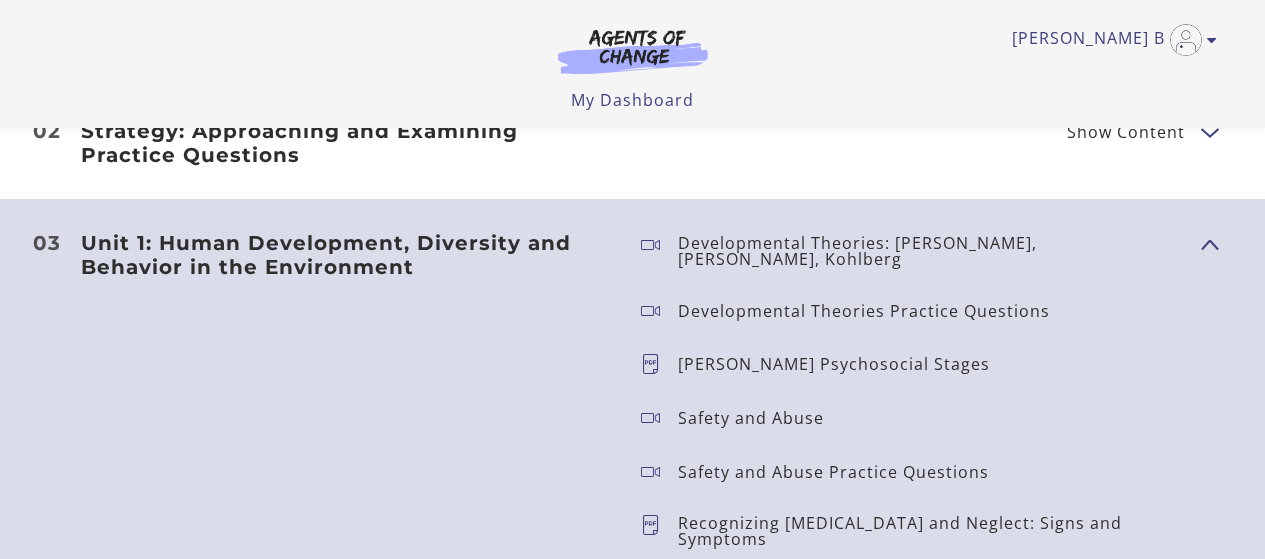 scroll, scrollTop: 2481, scrollLeft: 0, axis: vertical 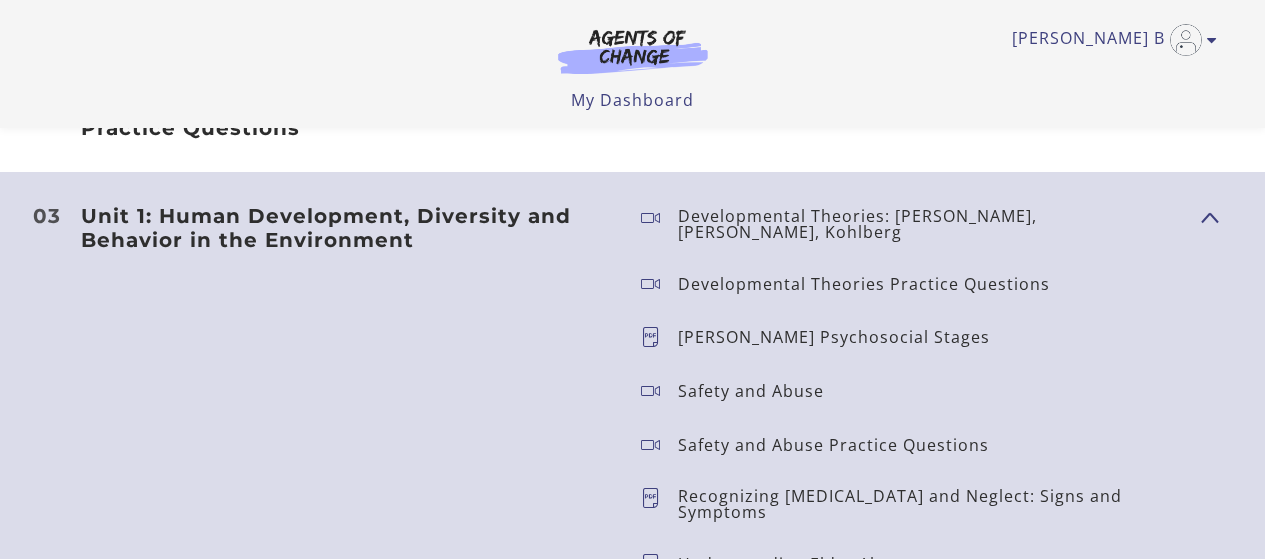 click on "Unit 1: Human Development, Diversity and Behavior in the Environment" at bounding box center [345, 228] 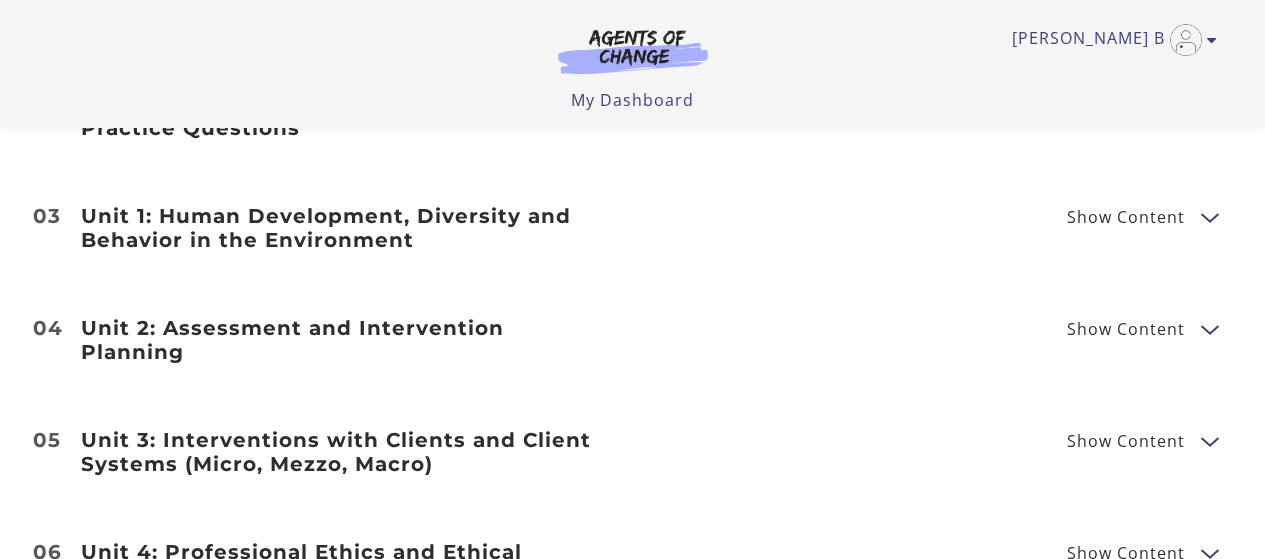 click on "Unit 1: Human Development, Diversity and Behavior in the Environment" at bounding box center [345, 228] 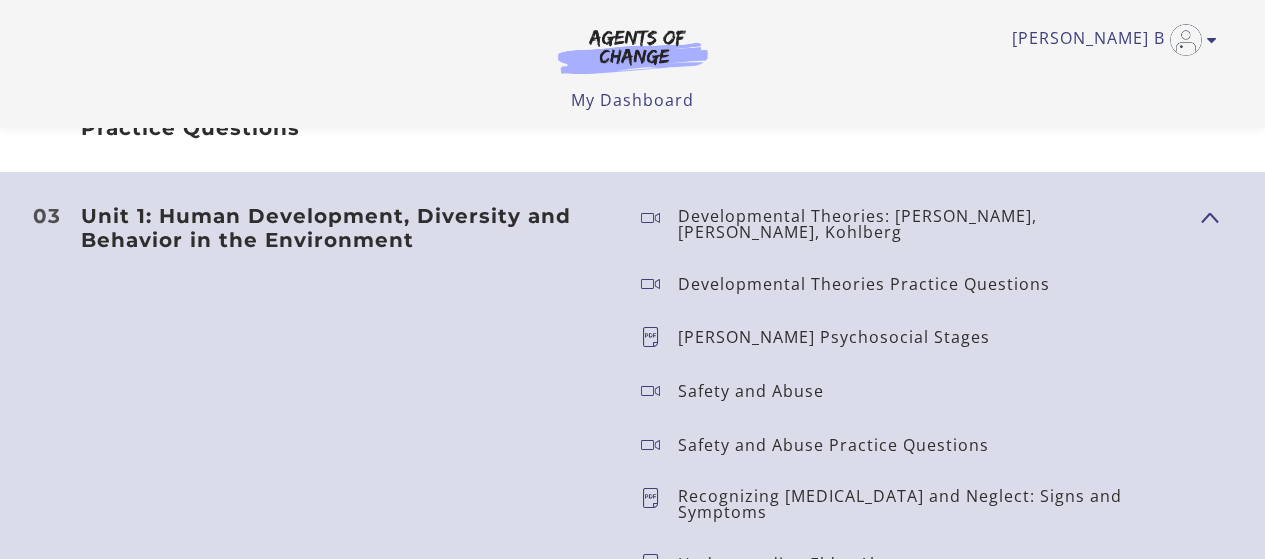 click on "Developmental Theories: [PERSON_NAME], [PERSON_NAME], Kohlberg" at bounding box center [931, 224] 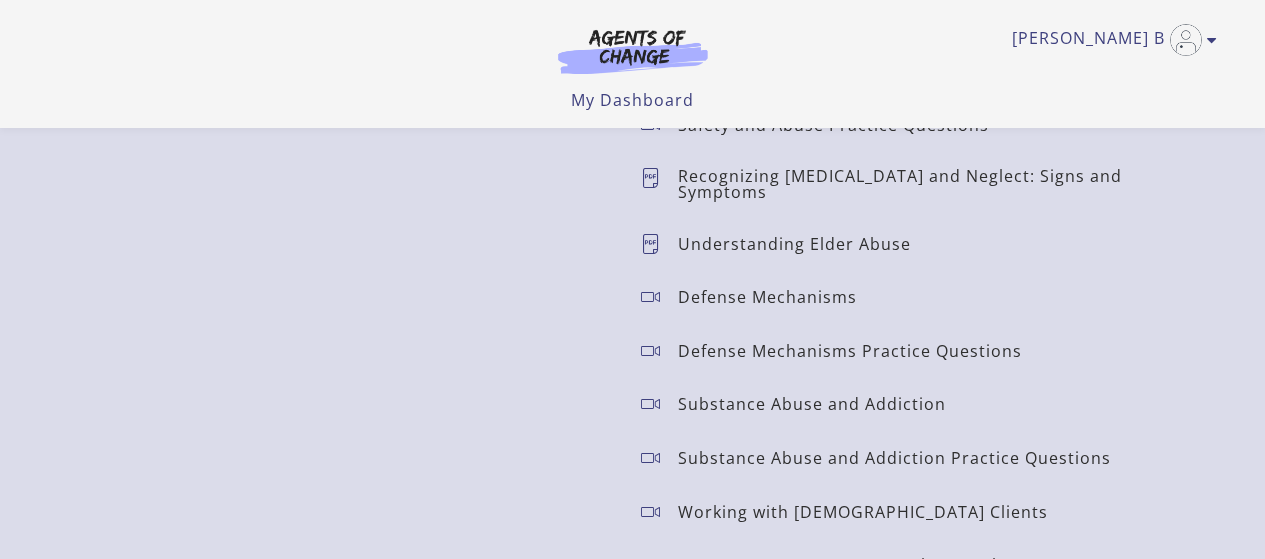 scroll, scrollTop: 2841, scrollLeft: 0, axis: vertical 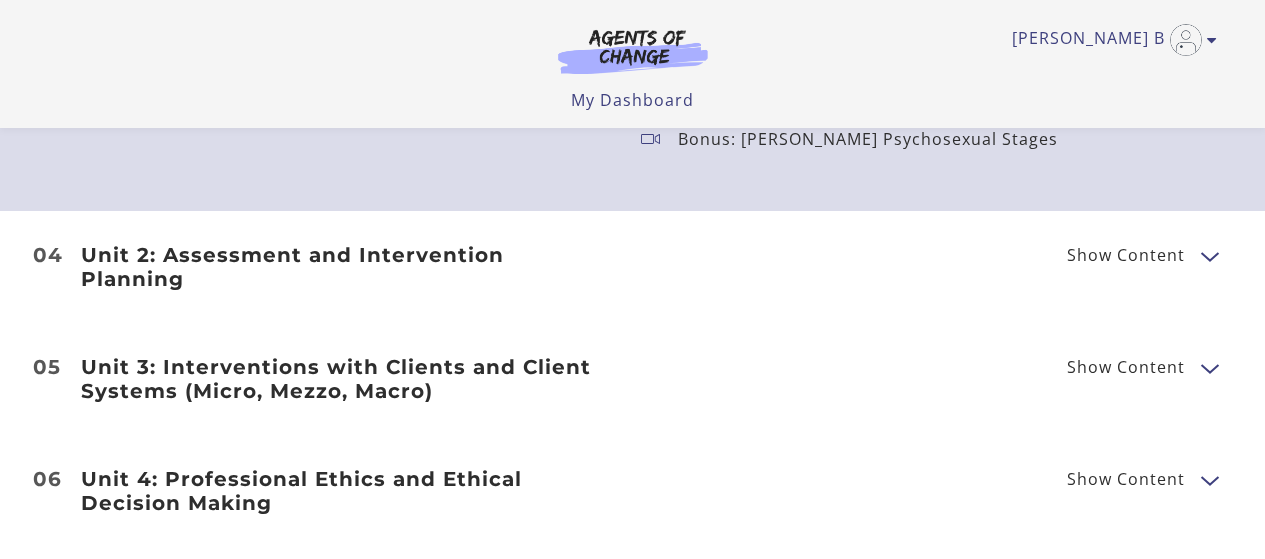 click on "04
Unit 2: Assessment and Intervention Planning
Show Content
Biopsychosocial Assessment
Risk Assessment
Mandated Reporting" at bounding box center (632, 267) 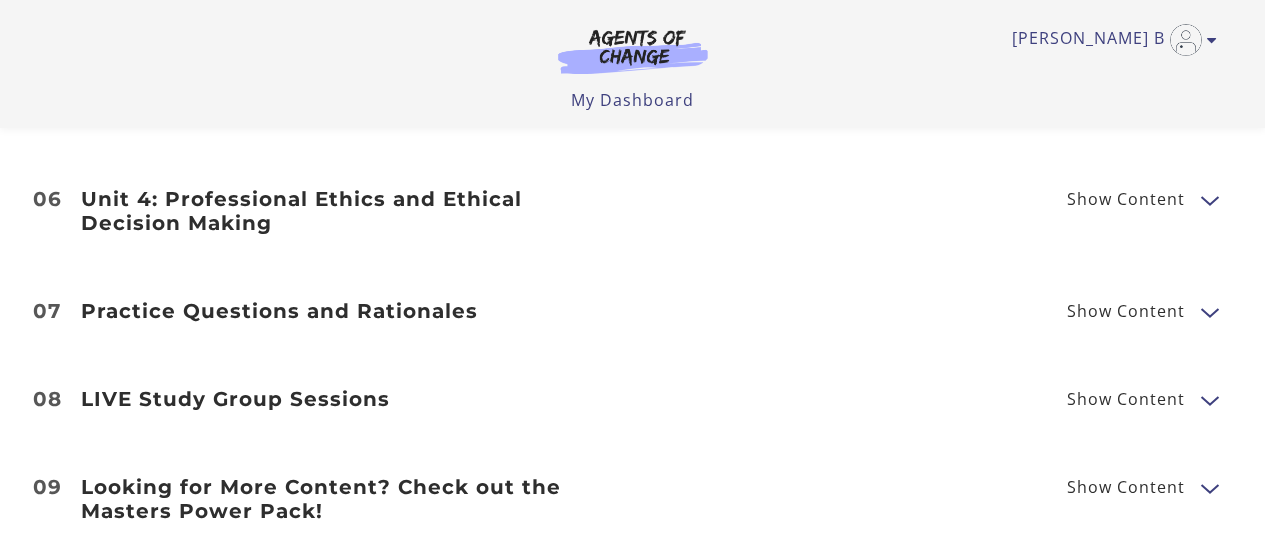 scroll, scrollTop: 3560, scrollLeft: 0, axis: vertical 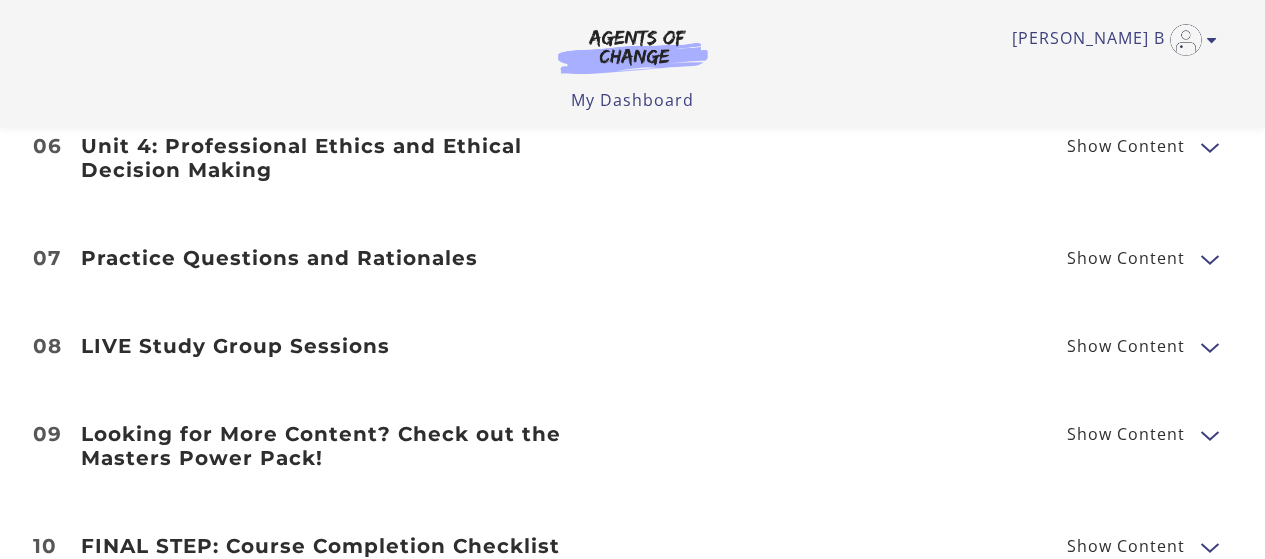 click on "Show Content" at bounding box center (1126, 434) 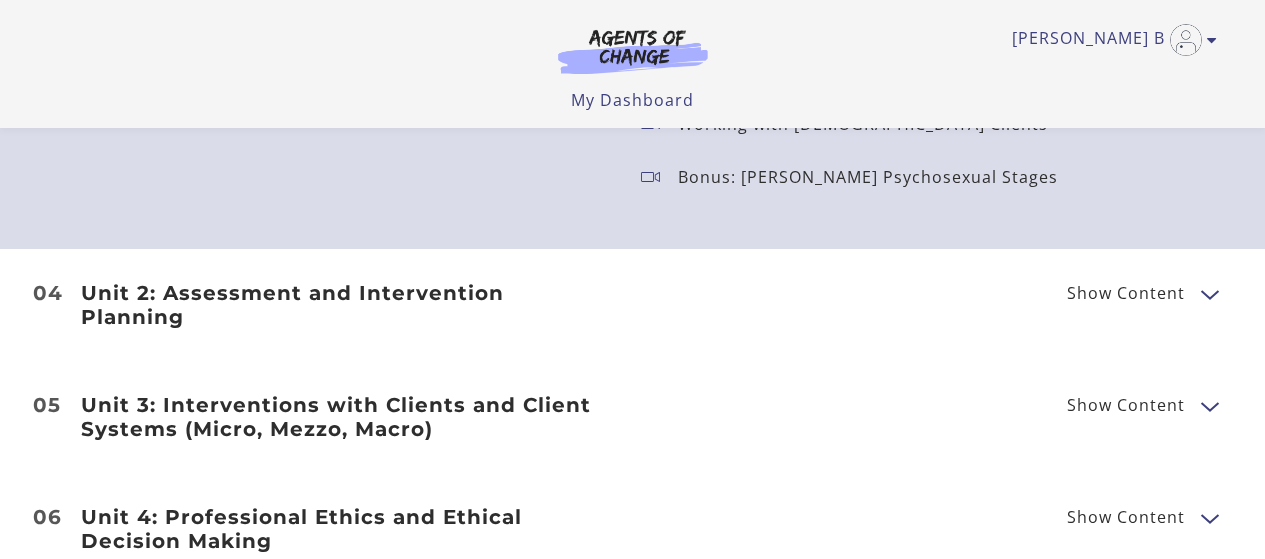 scroll, scrollTop: 3200, scrollLeft: 0, axis: vertical 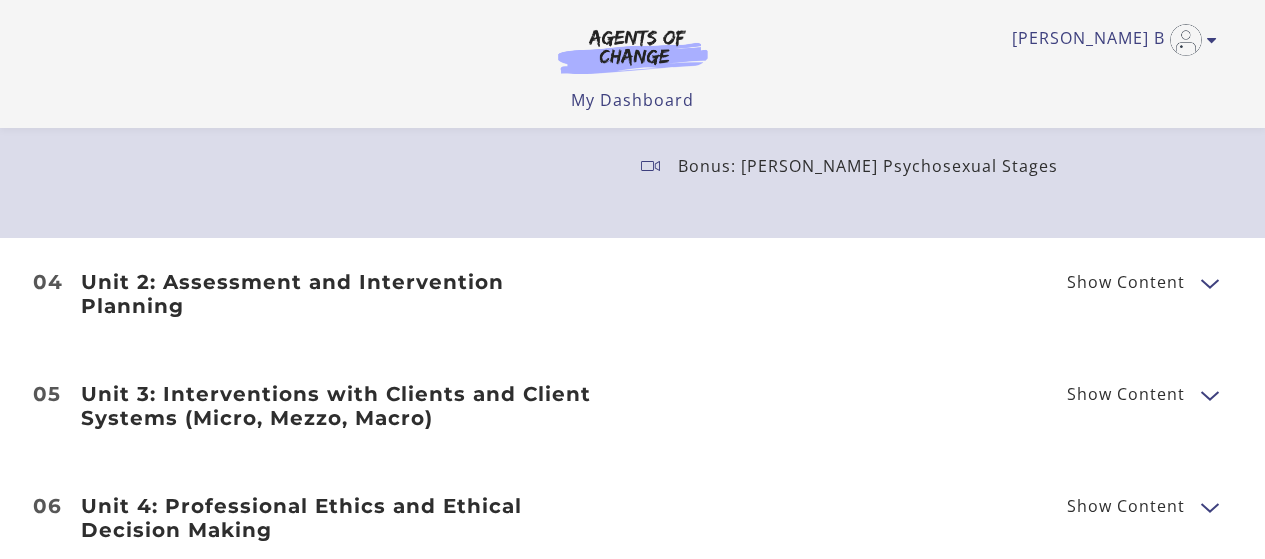 click on "Show Content" at bounding box center (1126, 282) 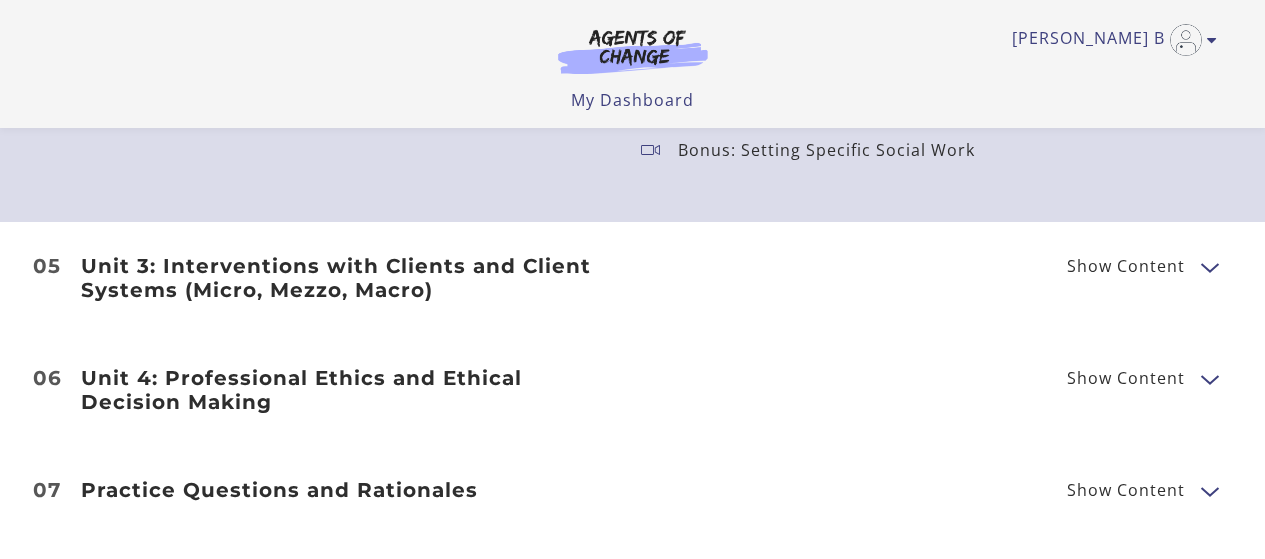 scroll, scrollTop: 4186, scrollLeft: 0, axis: vertical 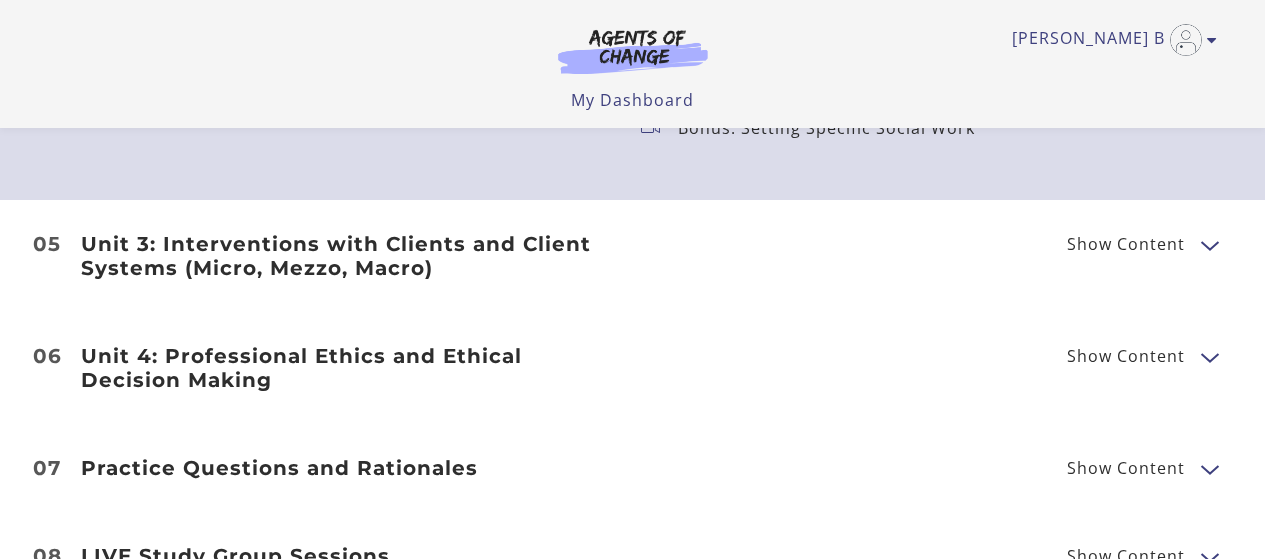 click at bounding box center (1209, 244) 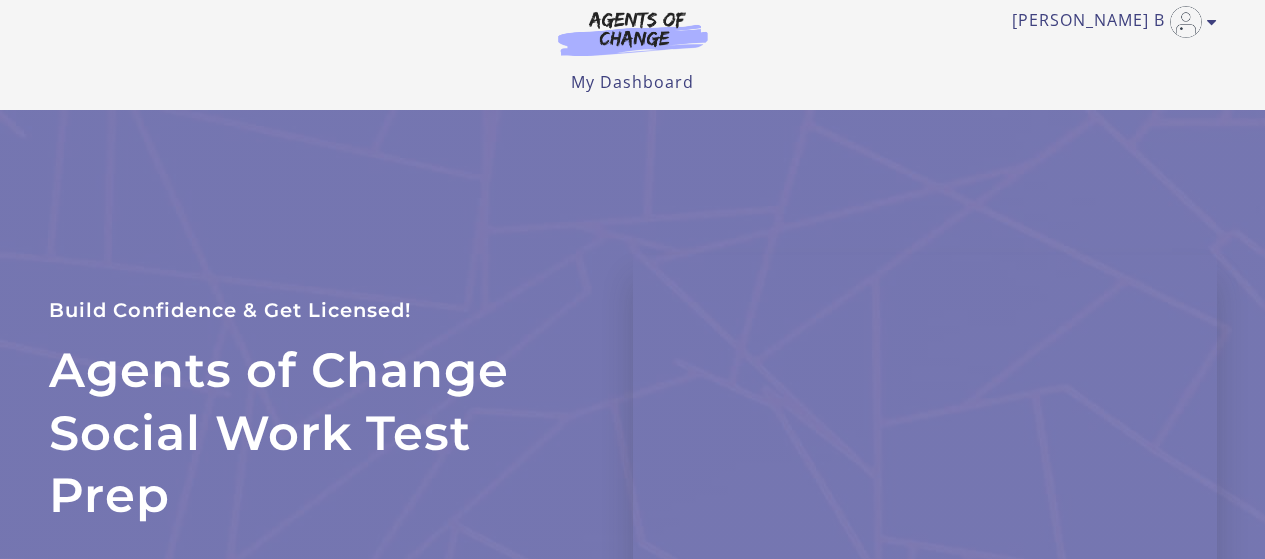 scroll, scrollTop: 0, scrollLeft: 0, axis: both 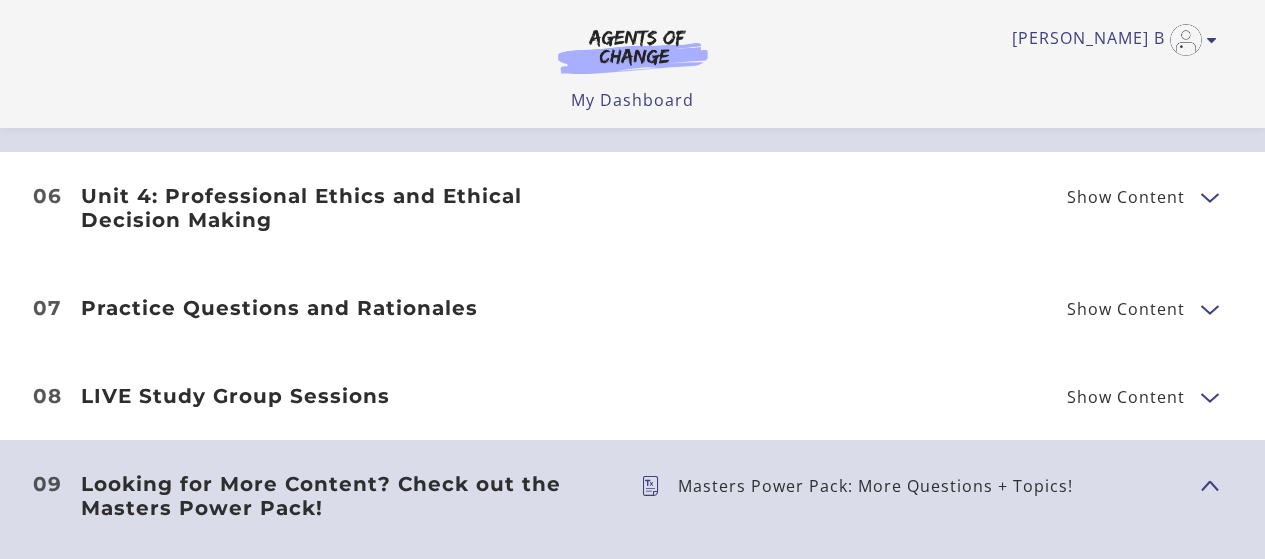 click at bounding box center (1209, 196) 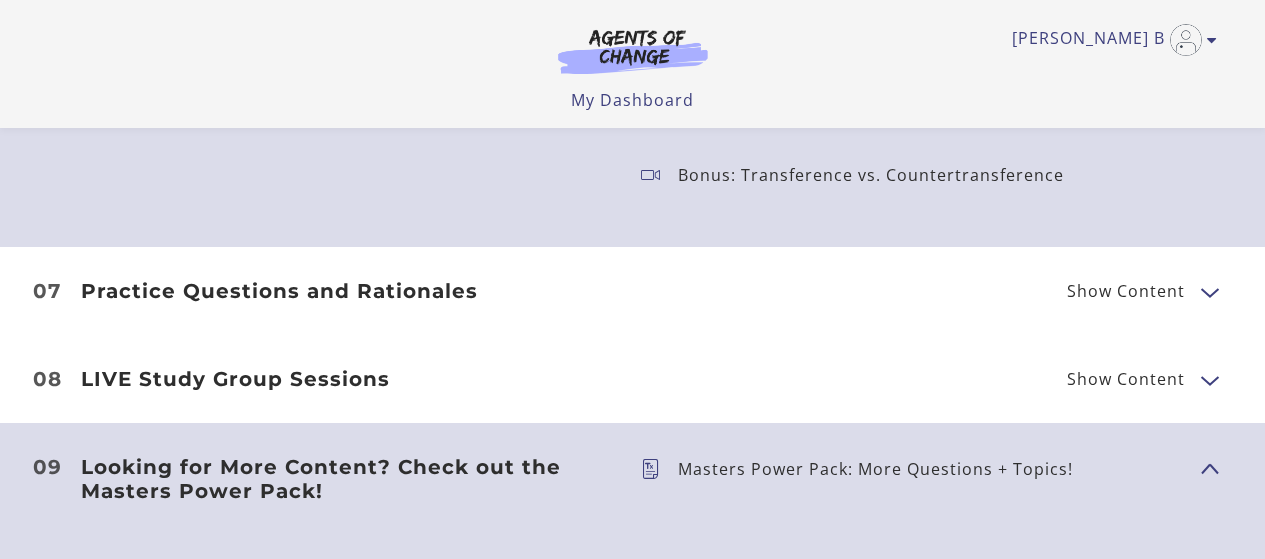 scroll, scrollTop: 5370, scrollLeft: 0, axis: vertical 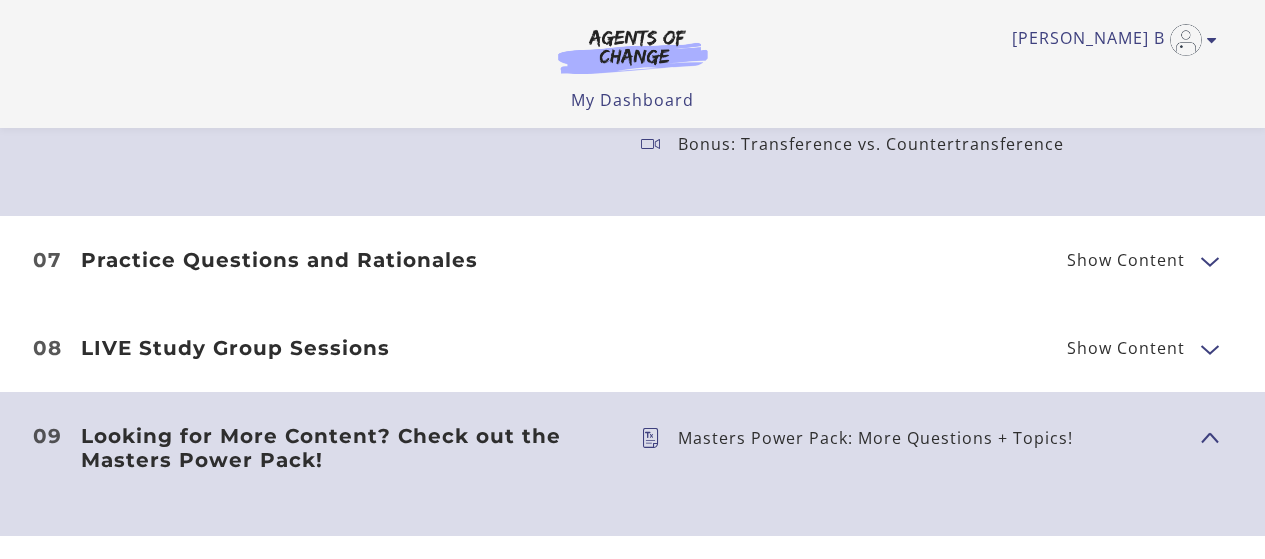 click at bounding box center [1209, 260] 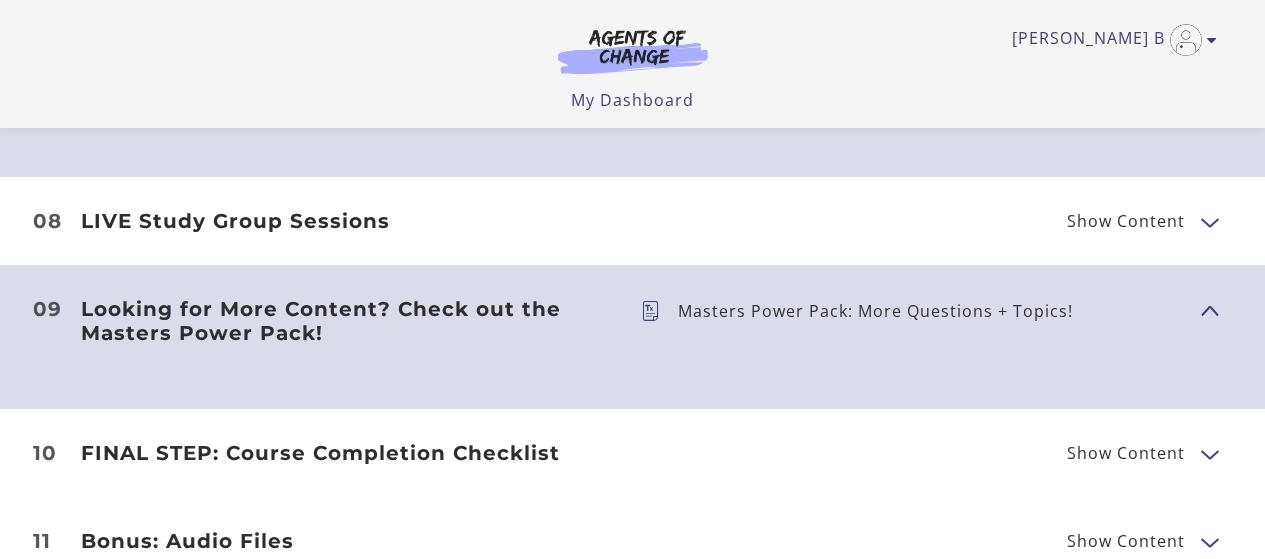 scroll, scrollTop: 5827, scrollLeft: 0, axis: vertical 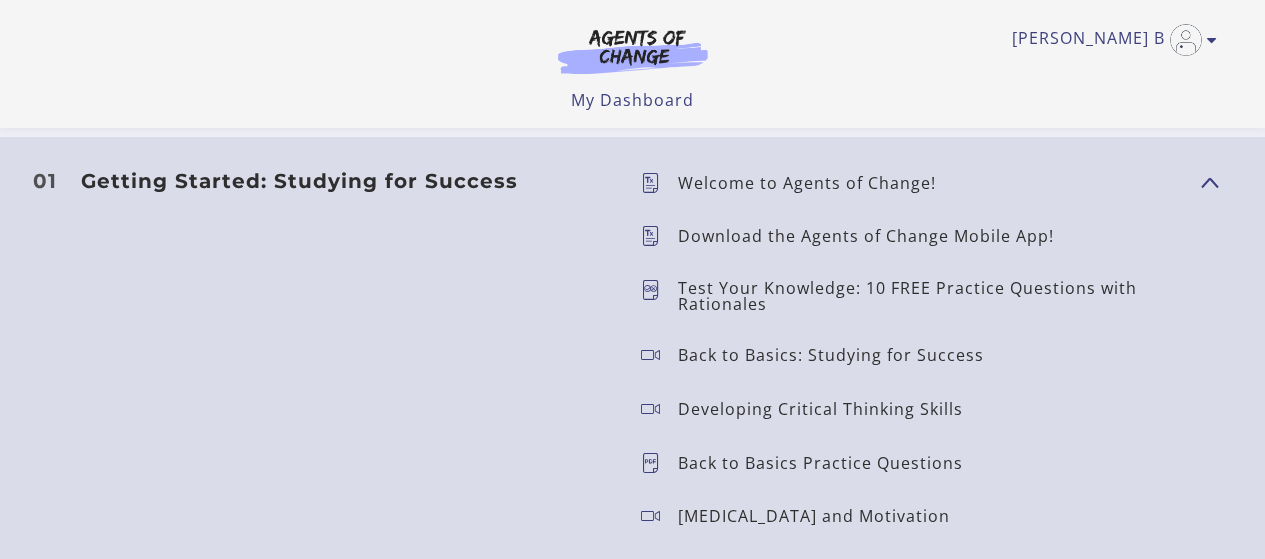 click on "Welcome to Agents of Change!" at bounding box center (815, 183) 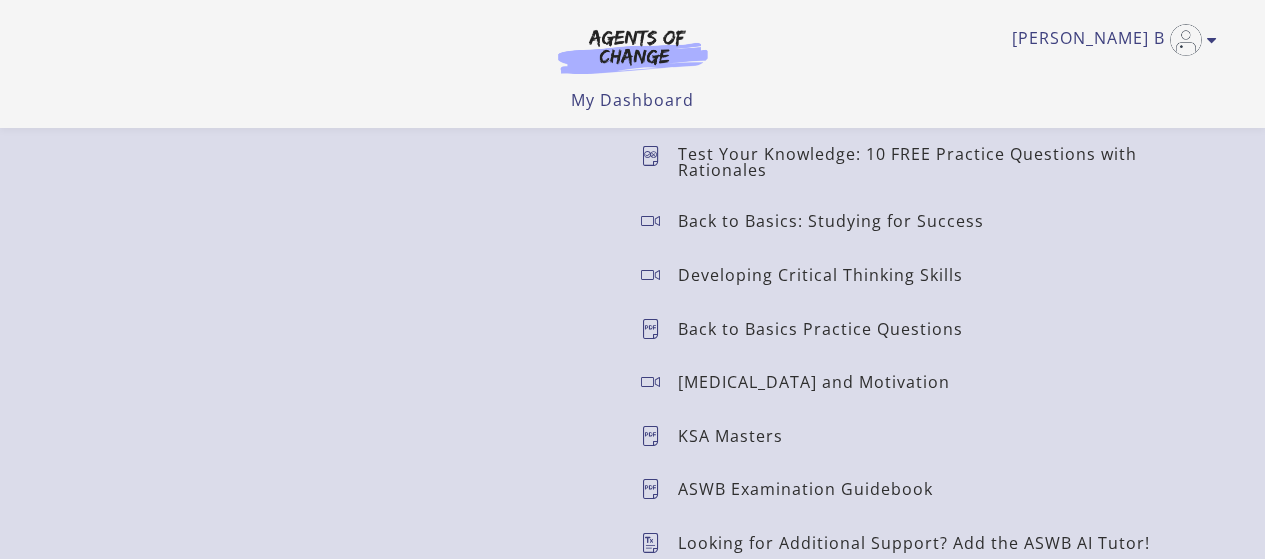 scroll, scrollTop: 1939, scrollLeft: 0, axis: vertical 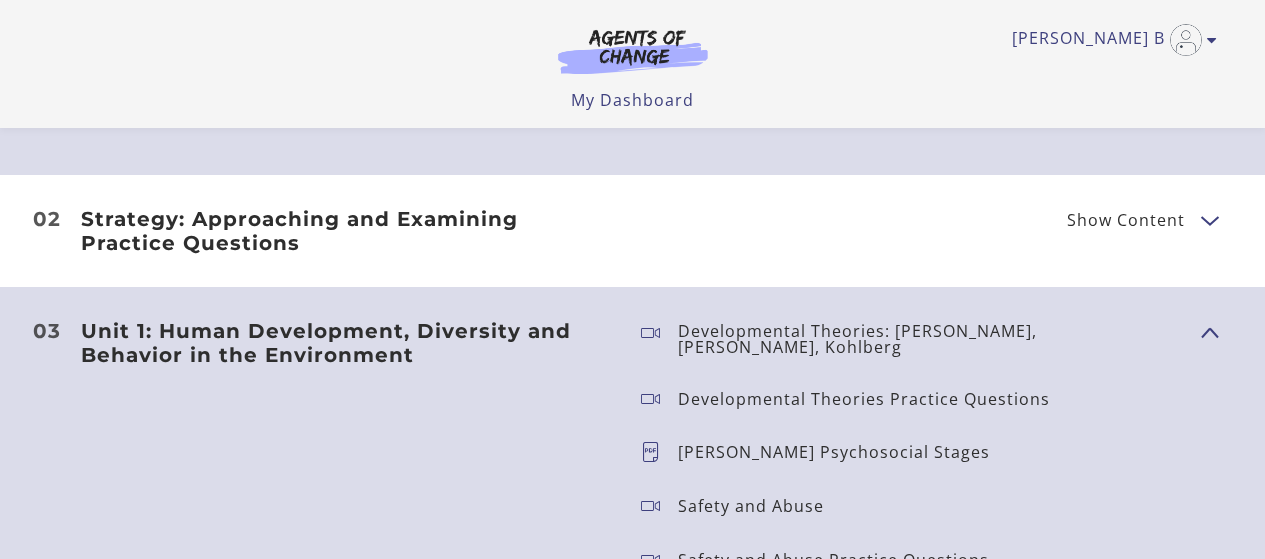 click on "Show Content" at bounding box center [1126, 220] 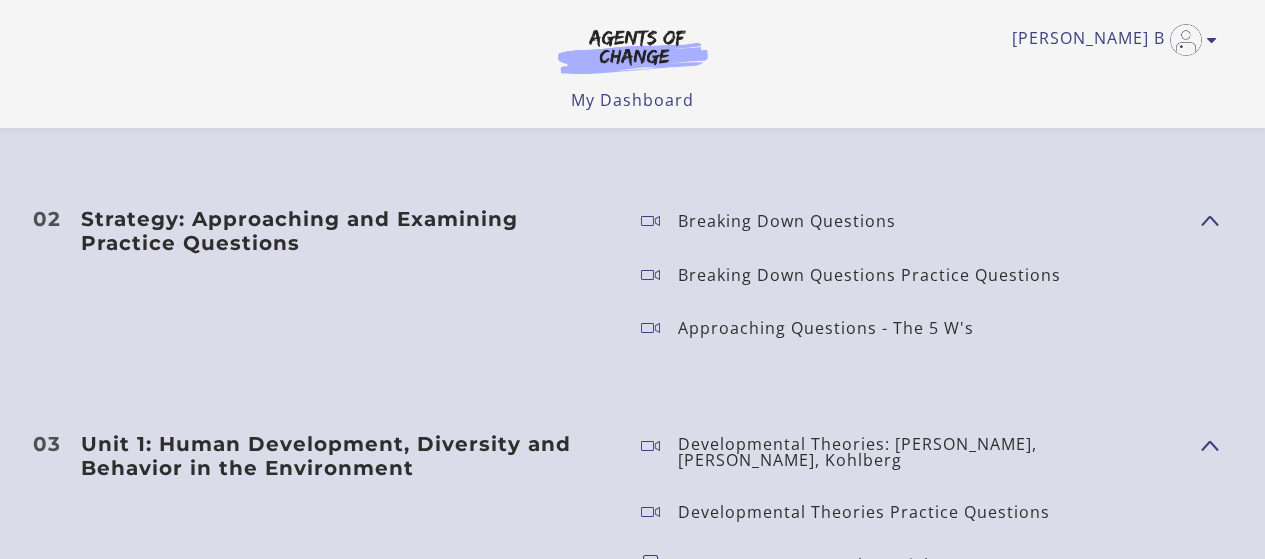 click on "Show Content" at bounding box center (1201, 220) 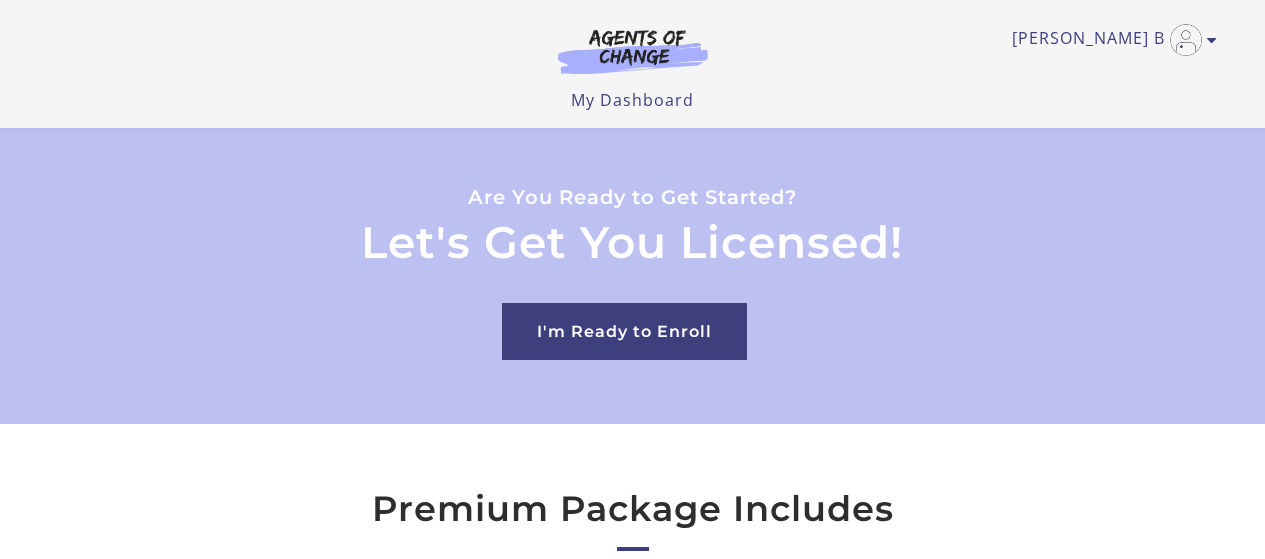 scroll, scrollTop: 8542, scrollLeft: 0, axis: vertical 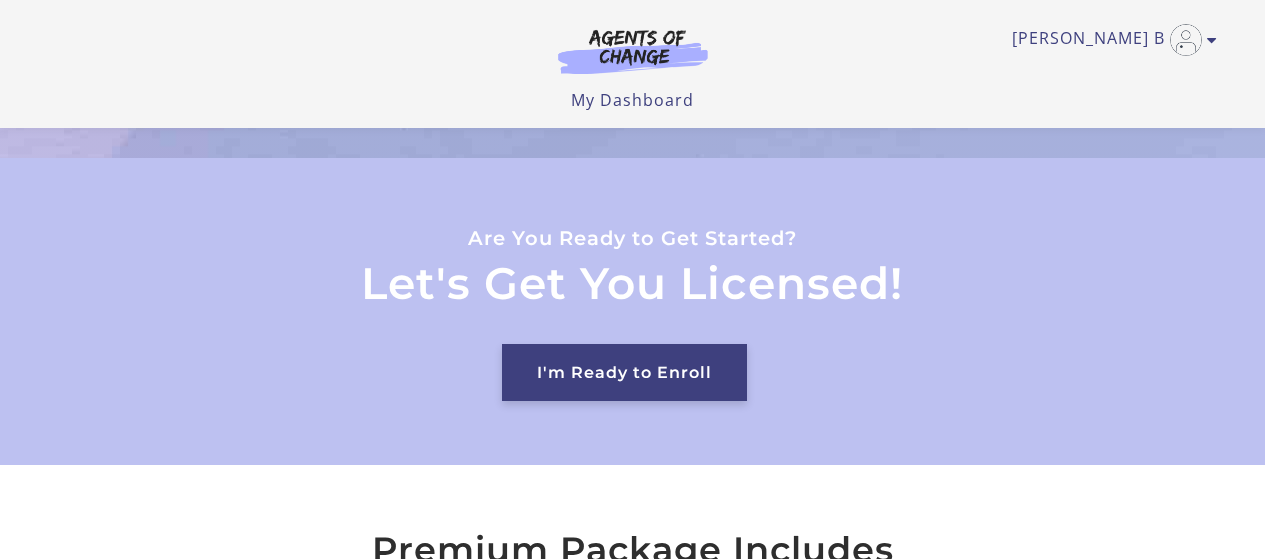 click on "I'm Ready to Enroll" at bounding box center [624, 372] 